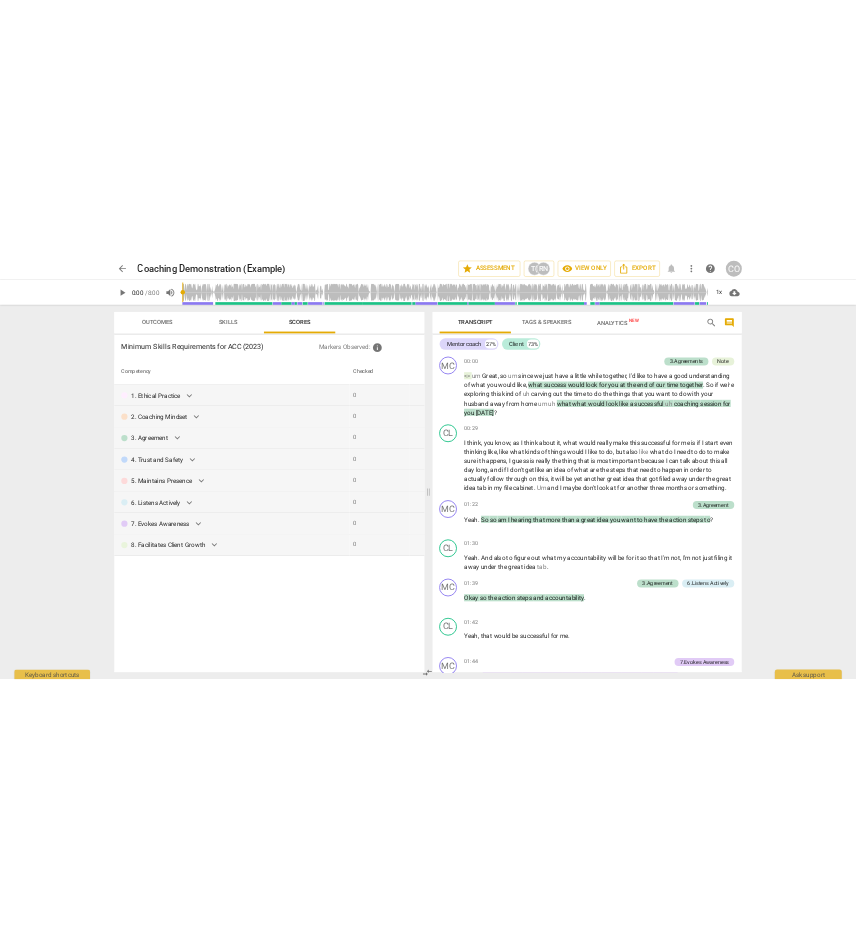 scroll, scrollTop: 0, scrollLeft: 0, axis: both 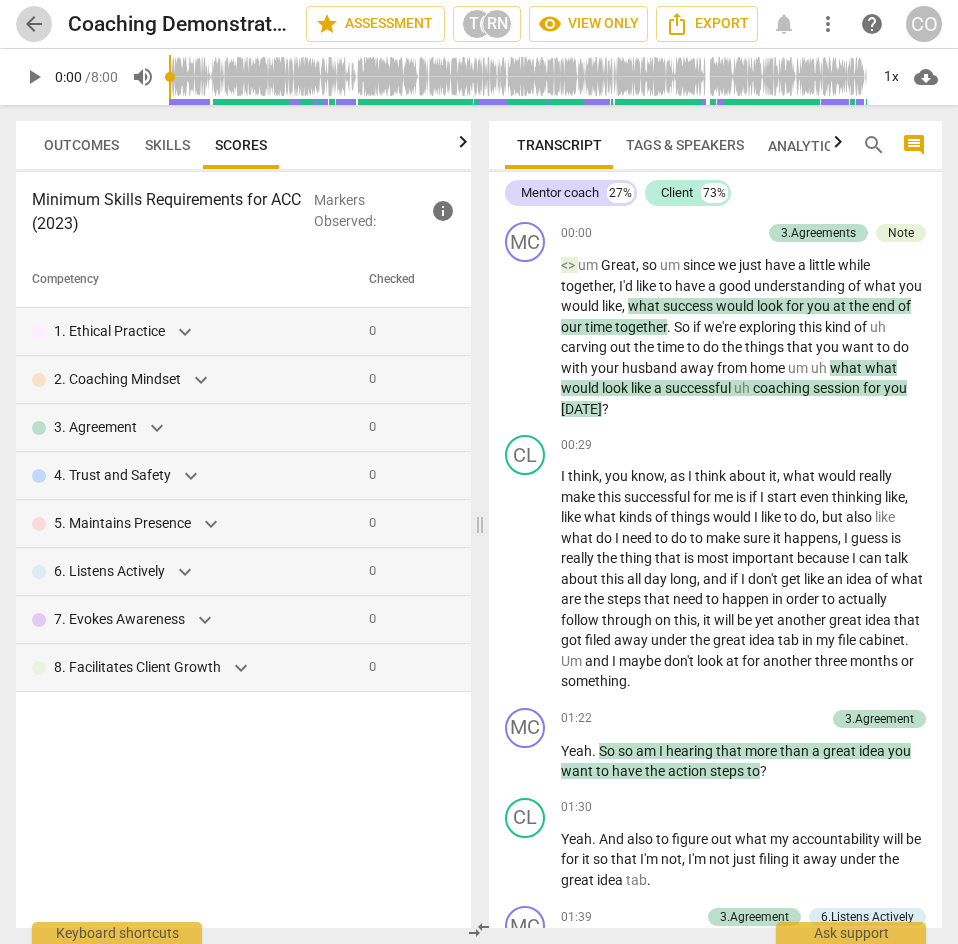 click on "arrow_back" at bounding box center (34, 24) 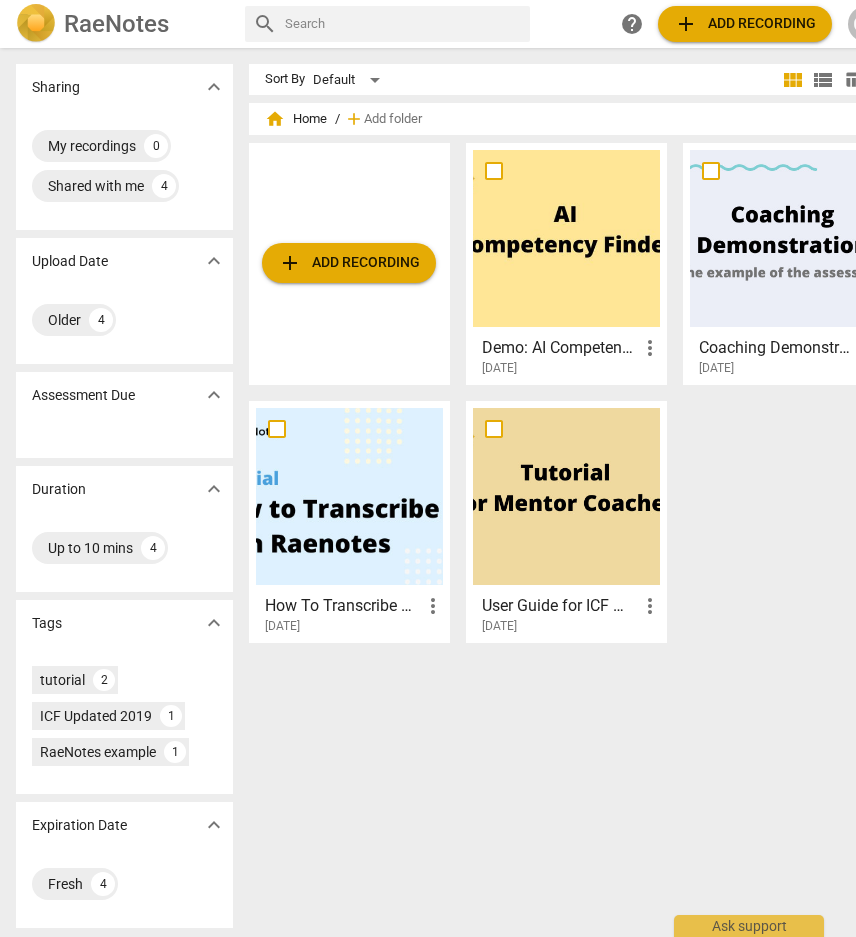 scroll, scrollTop: 0, scrollLeft: 0, axis: both 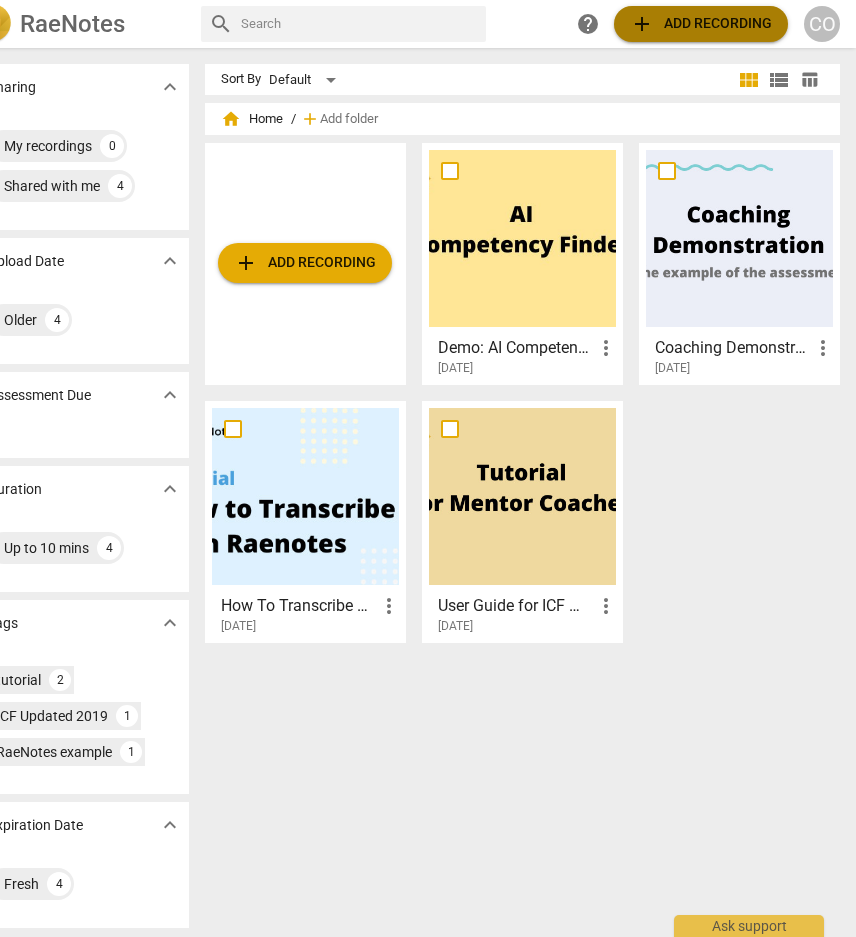 click on "add   Add recording" at bounding box center [701, 24] 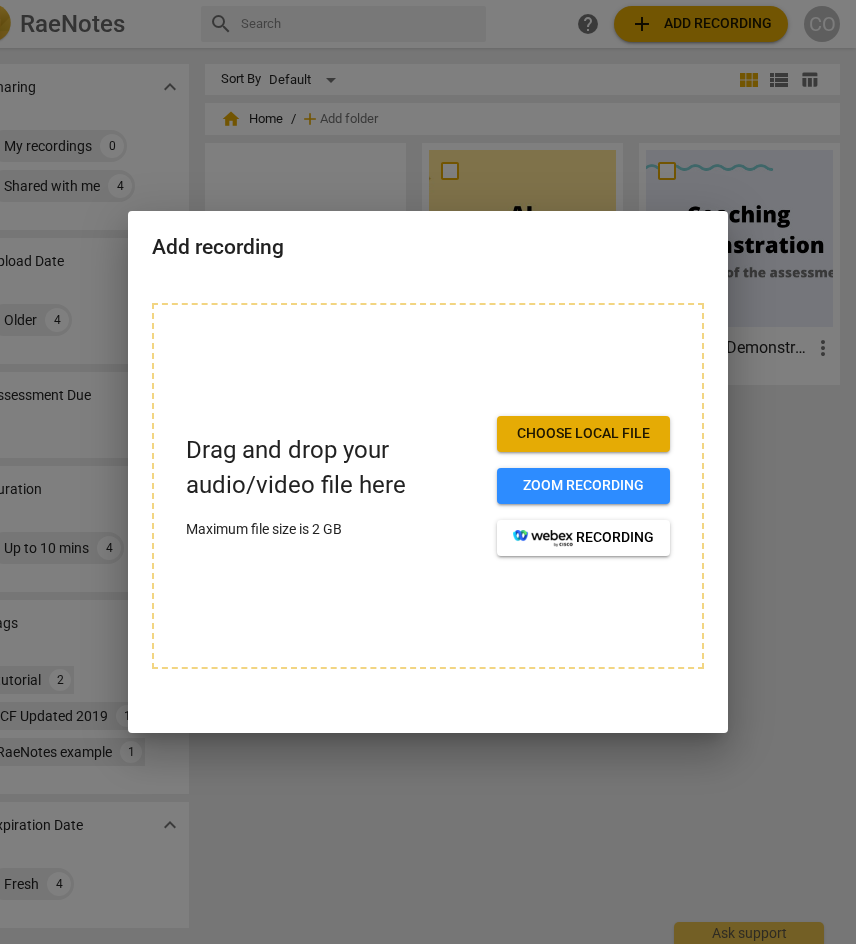 click on "Choose local file" at bounding box center [583, 434] 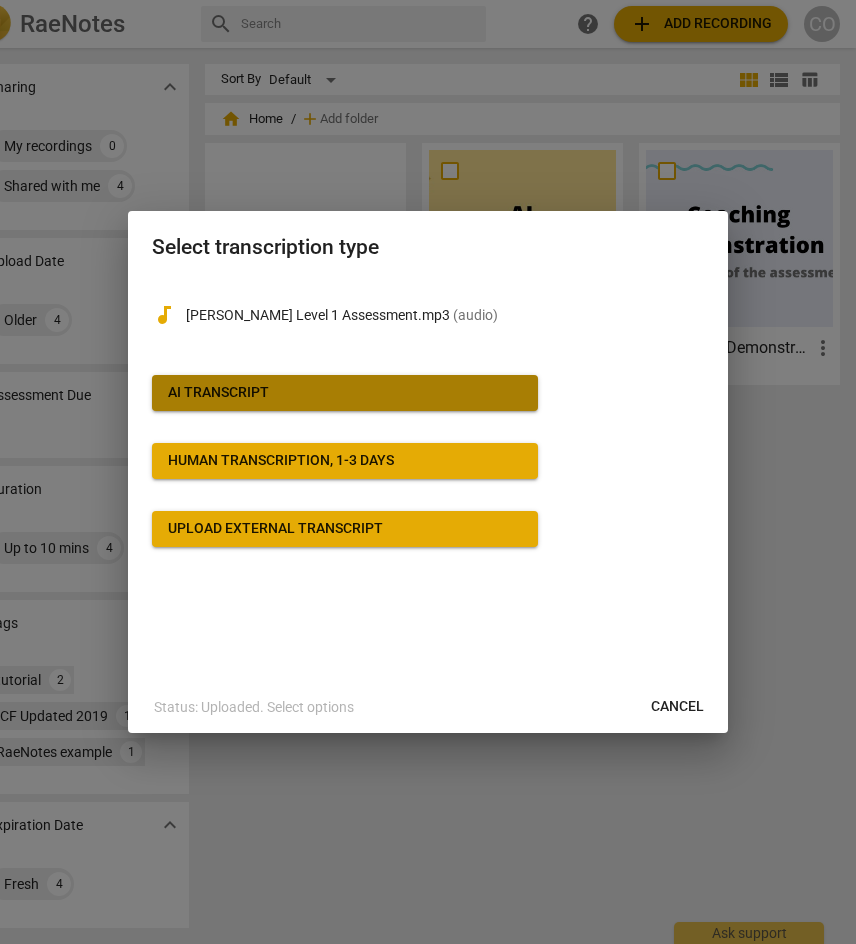 click on "AI Transcript" at bounding box center (345, 393) 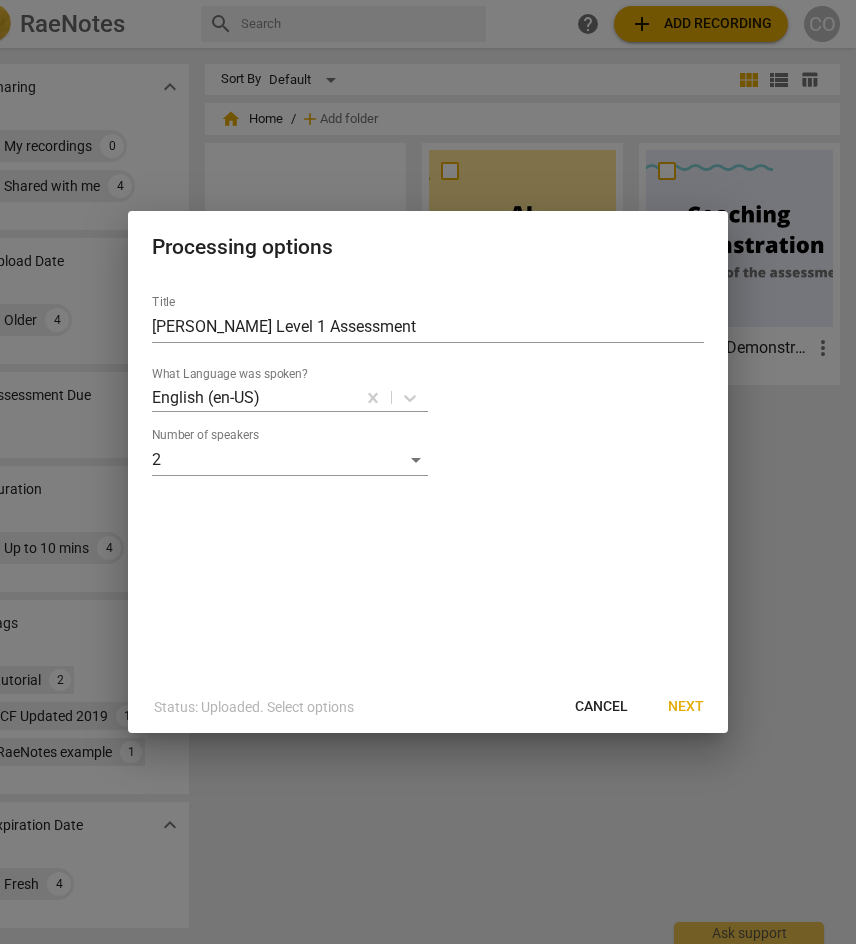 click on "Next" at bounding box center [686, 707] 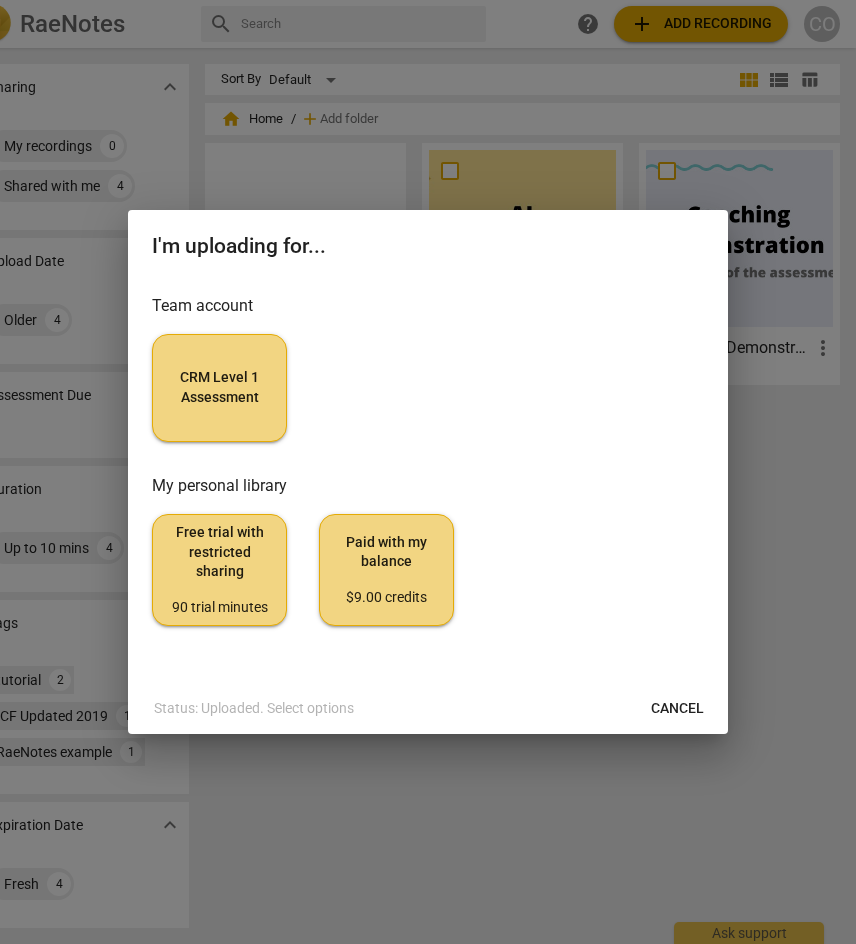 click on "CRM Level 1 Assessment" at bounding box center (219, 387) 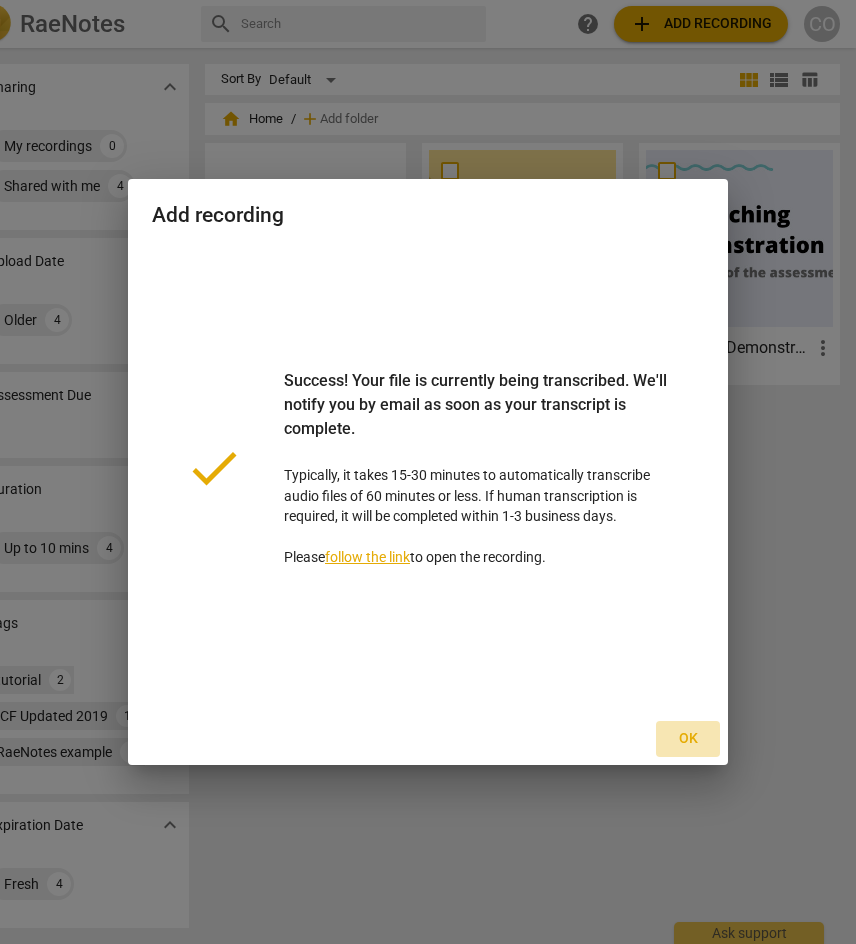 click on "Ok" at bounding box center [688, 739] 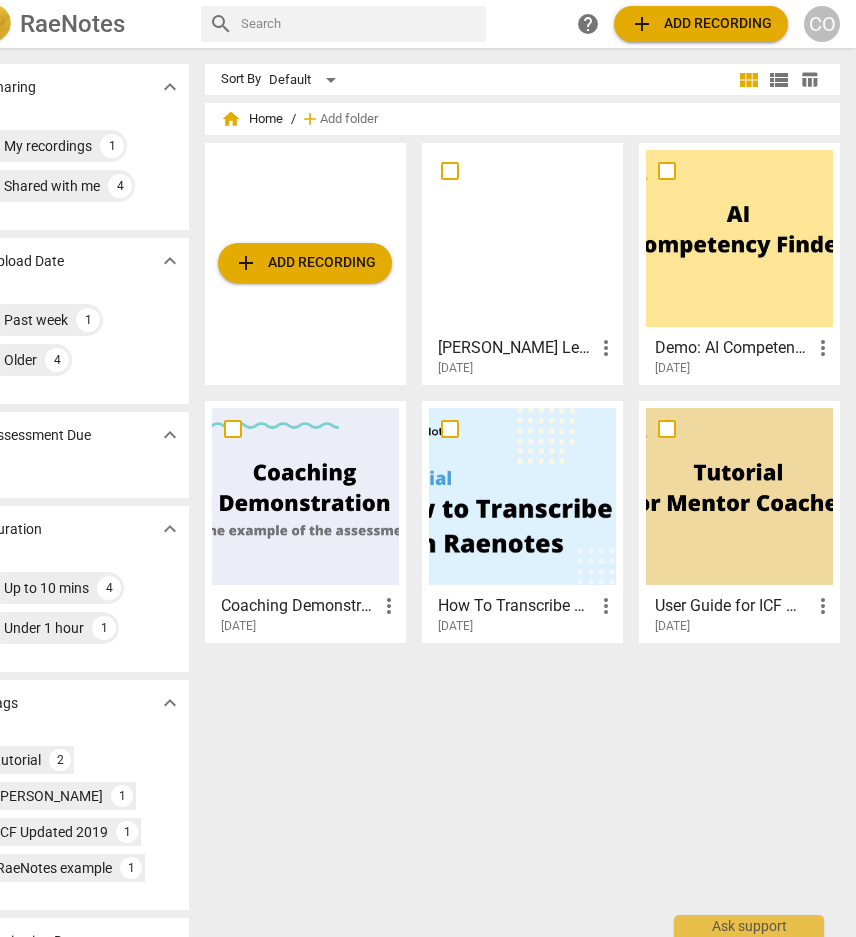 click at bounding box center (522, 238) 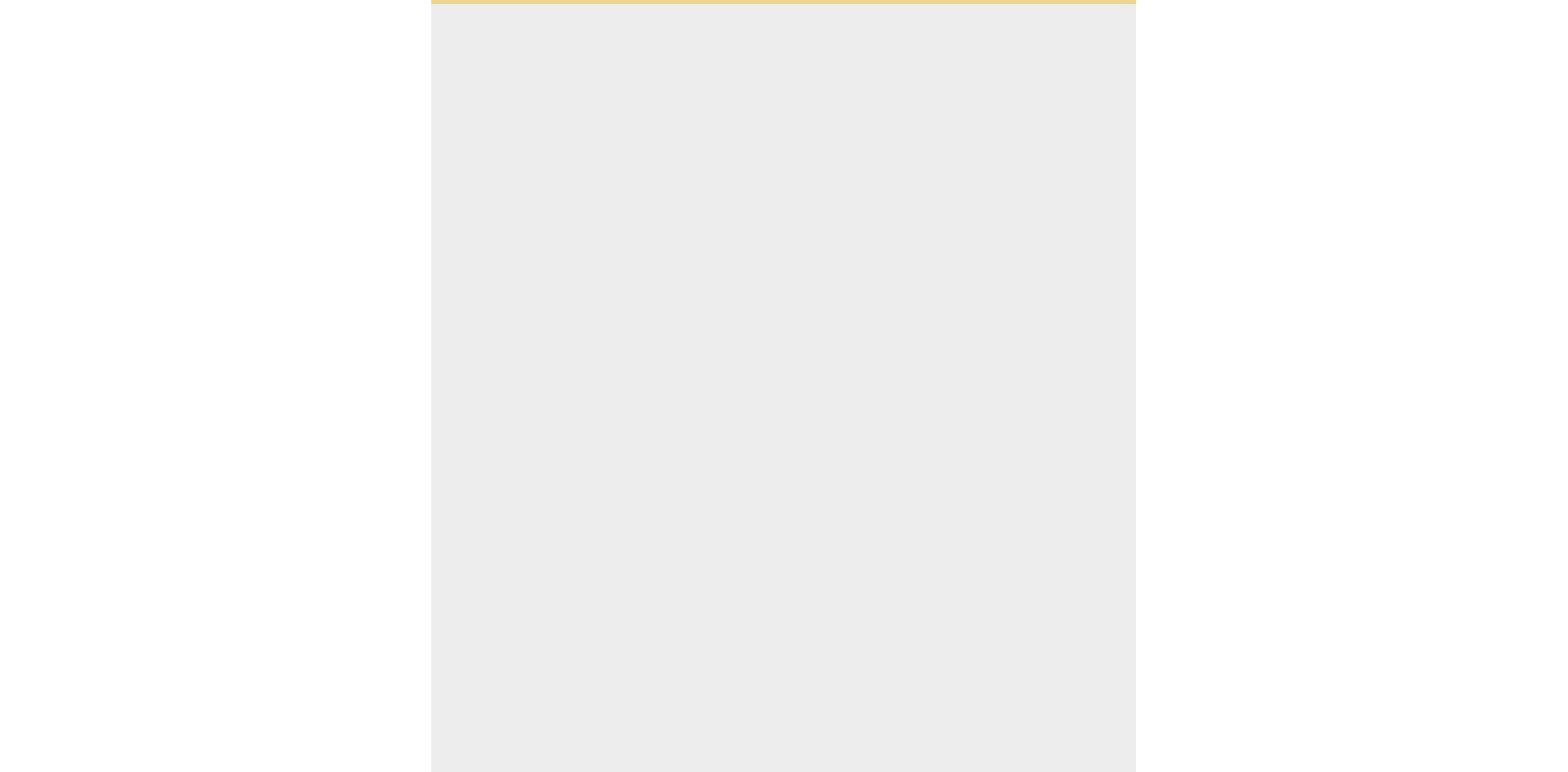 scroll, scrollTop: 0, scrollLeft: 0, axis: both 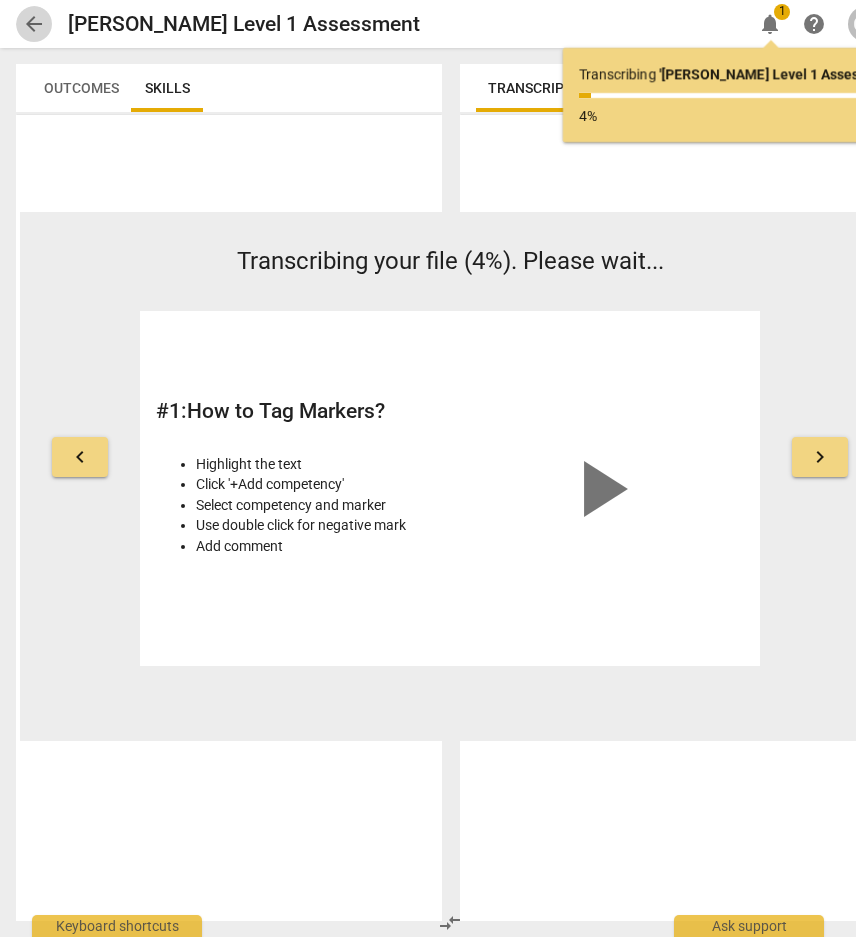 click on "arrow_back" at bounding box center [34, 24] 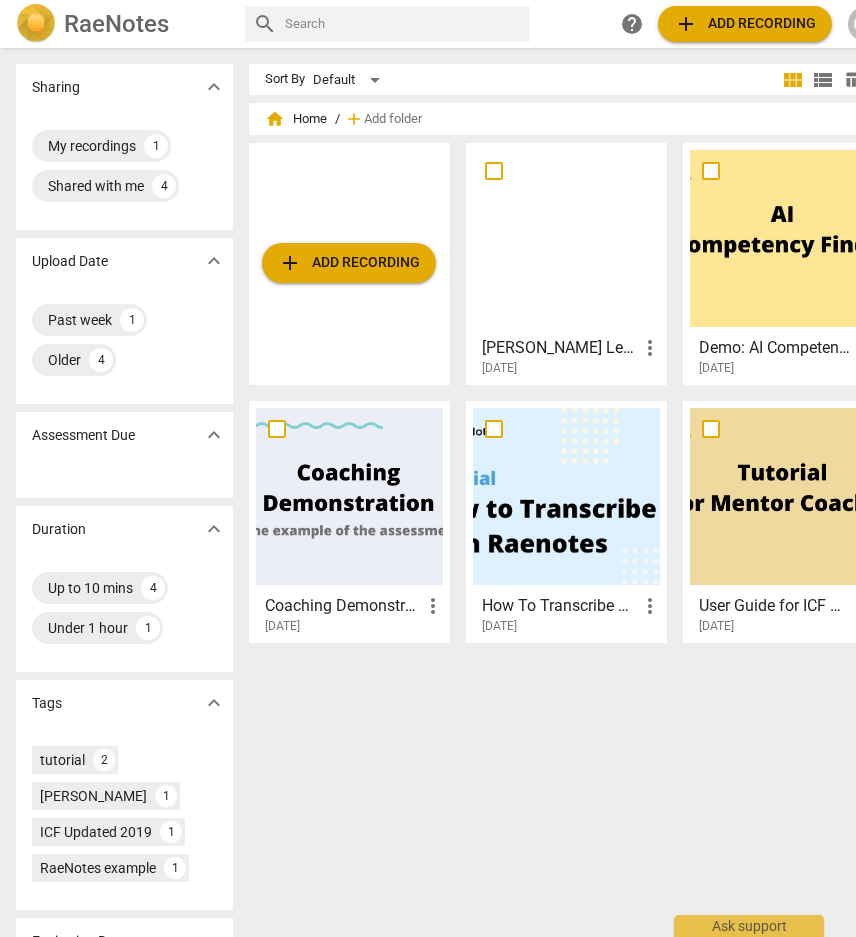 click at bounding box center (566, 238) 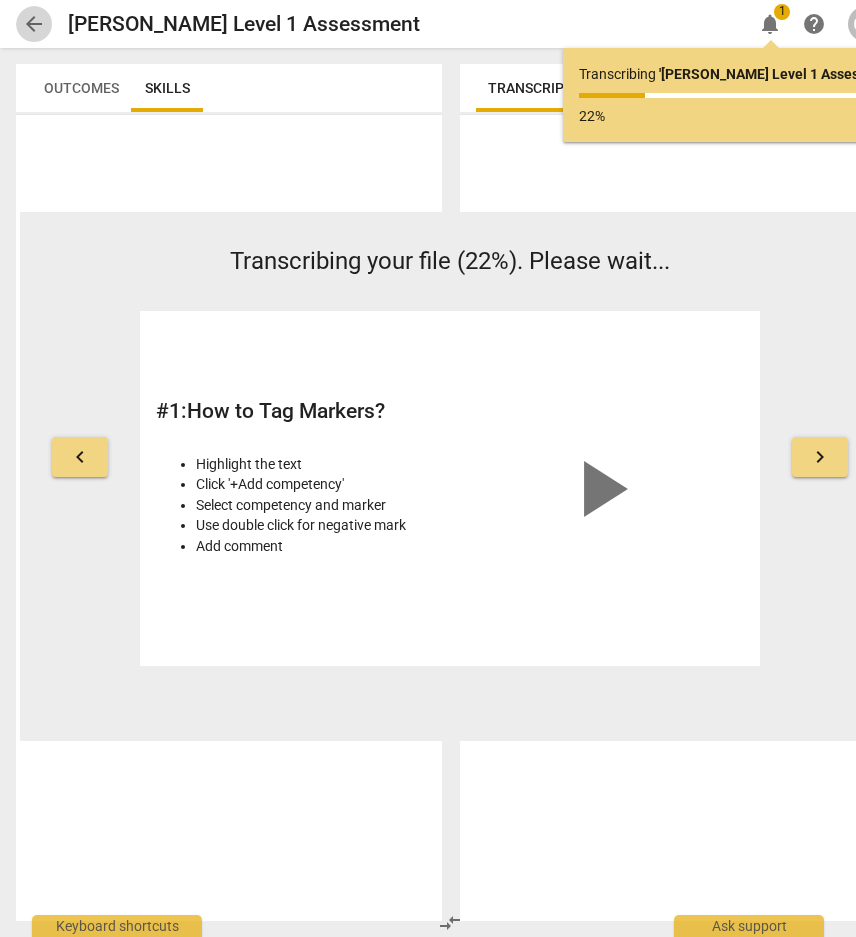 click on "arrow_back" at bounding box center [34, 24] 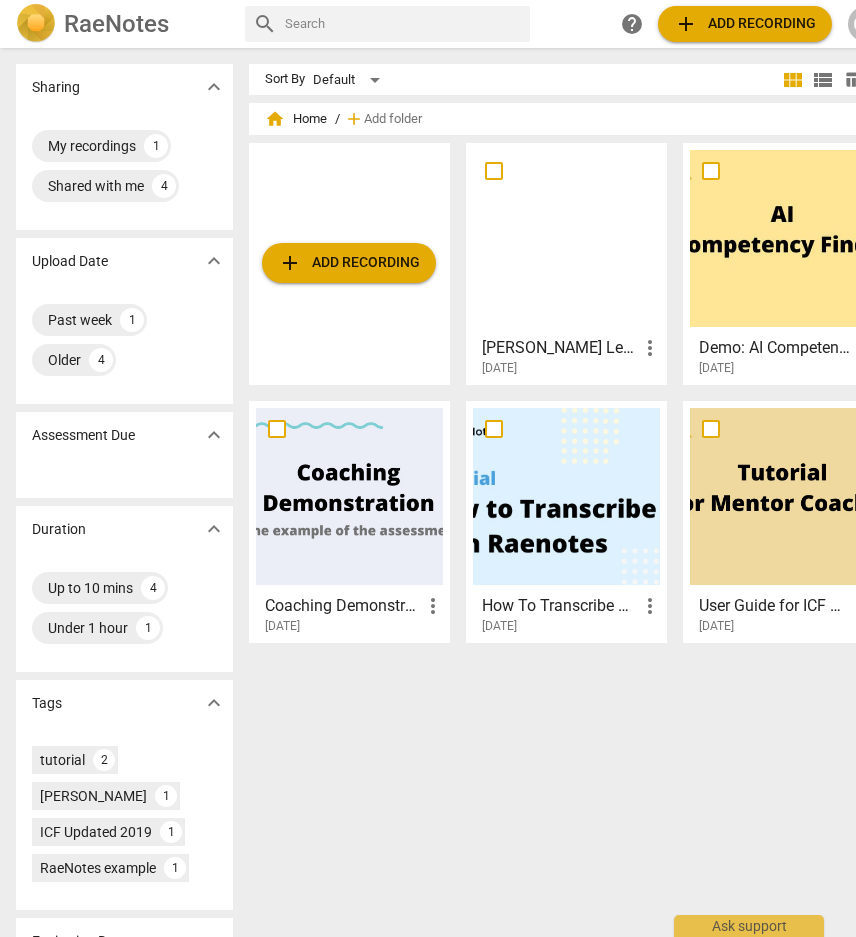 click at bounding box center [566, 238] 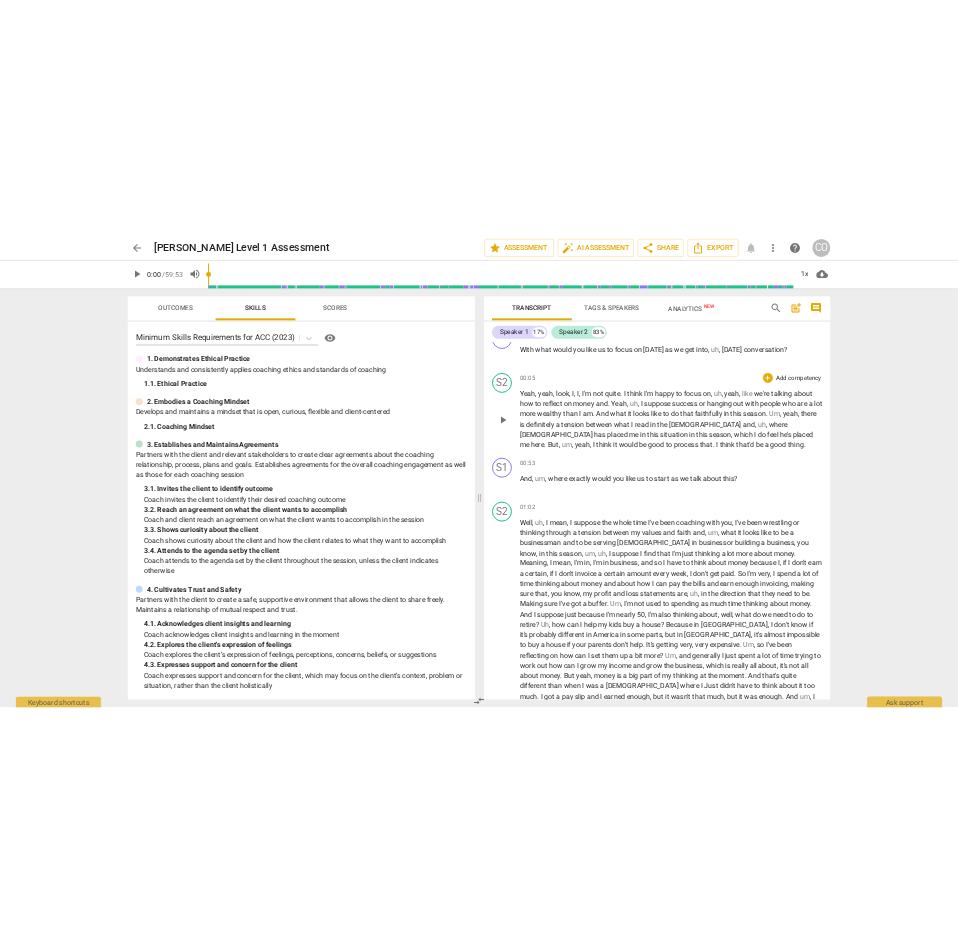 scroll, scrollTop: 0, scrollLeft: 0, axis: both 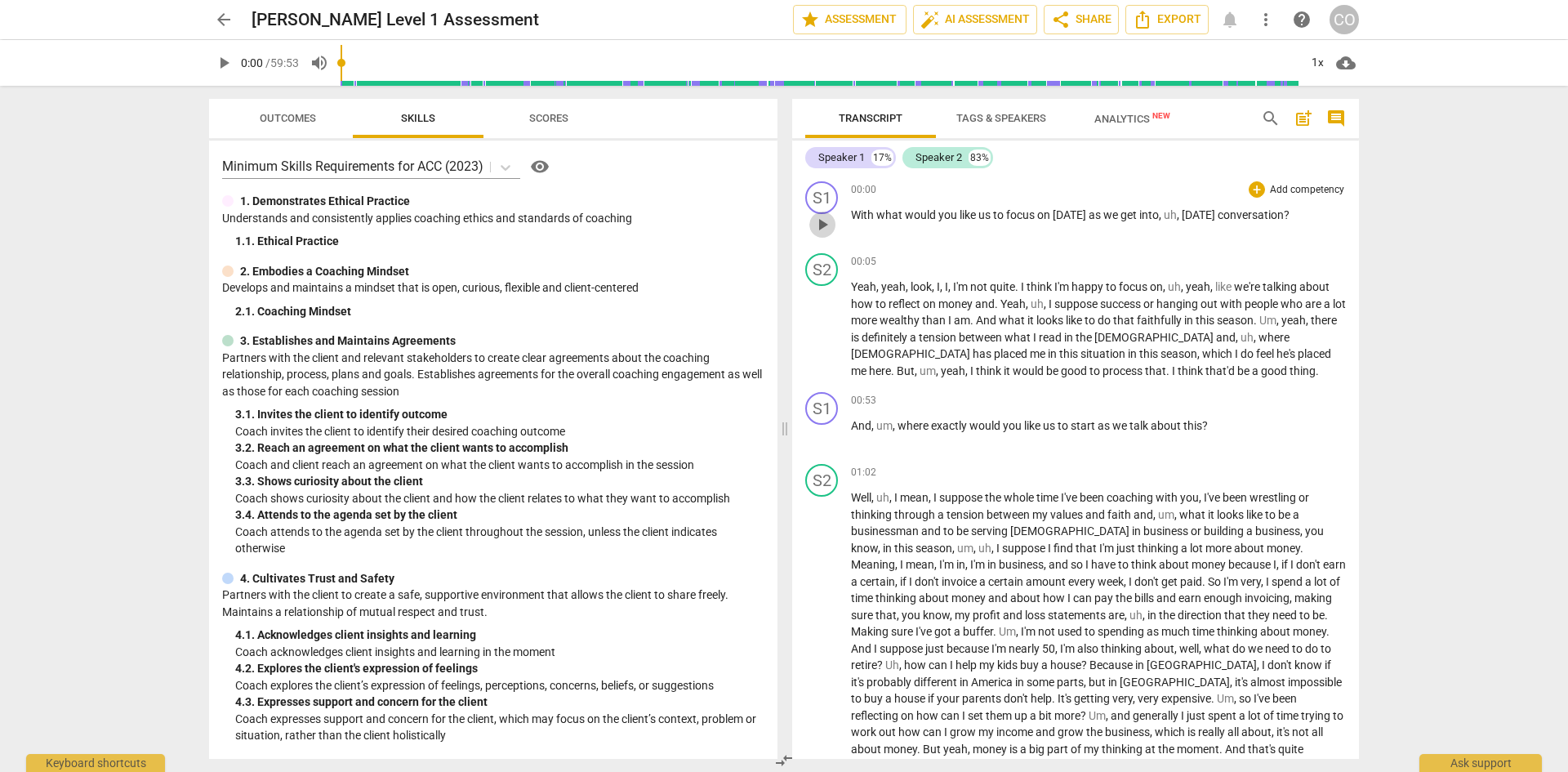 click on "play_arrow" at bounding box center [822, 225] 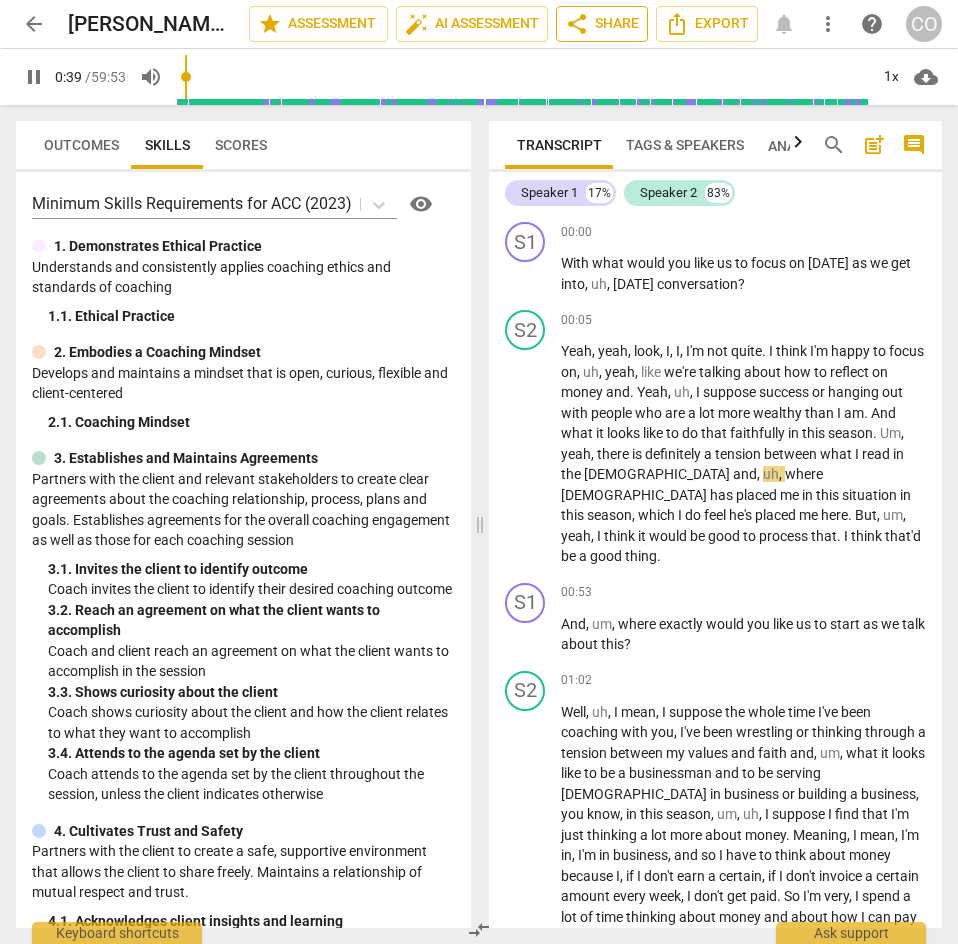 click on "share" at bounding box center [577, 24] 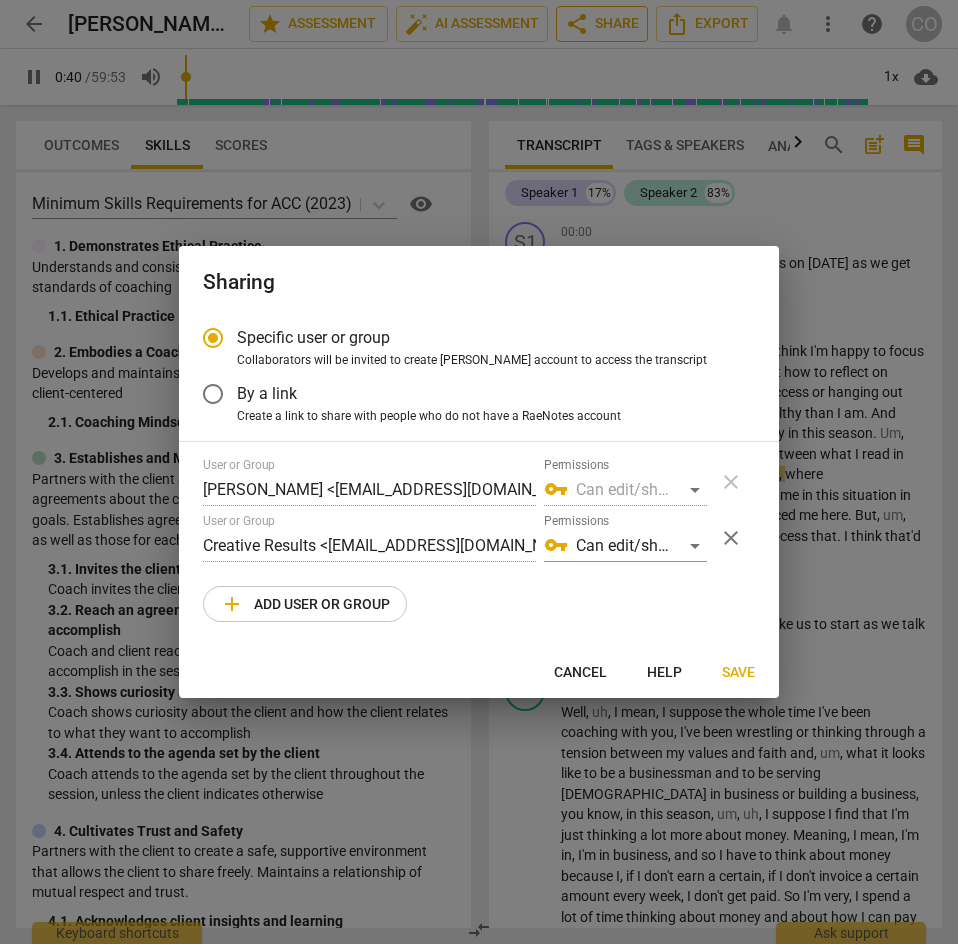 type on "40" 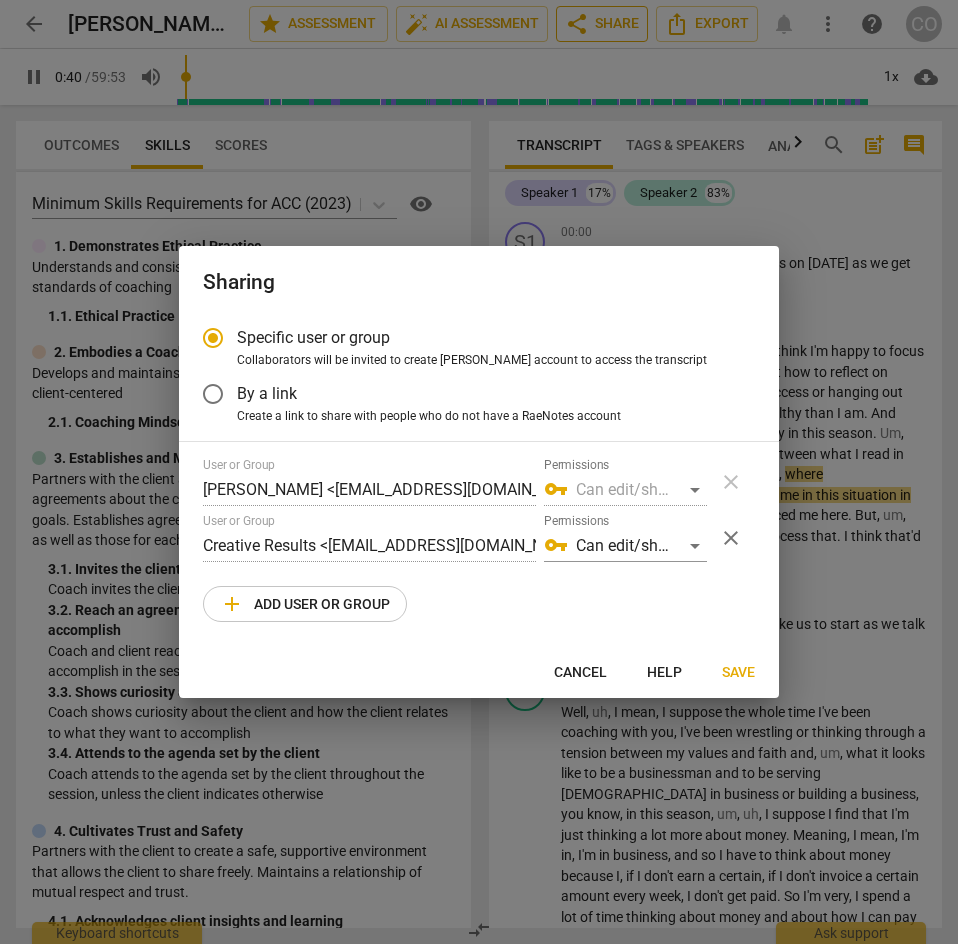 radio on "false" 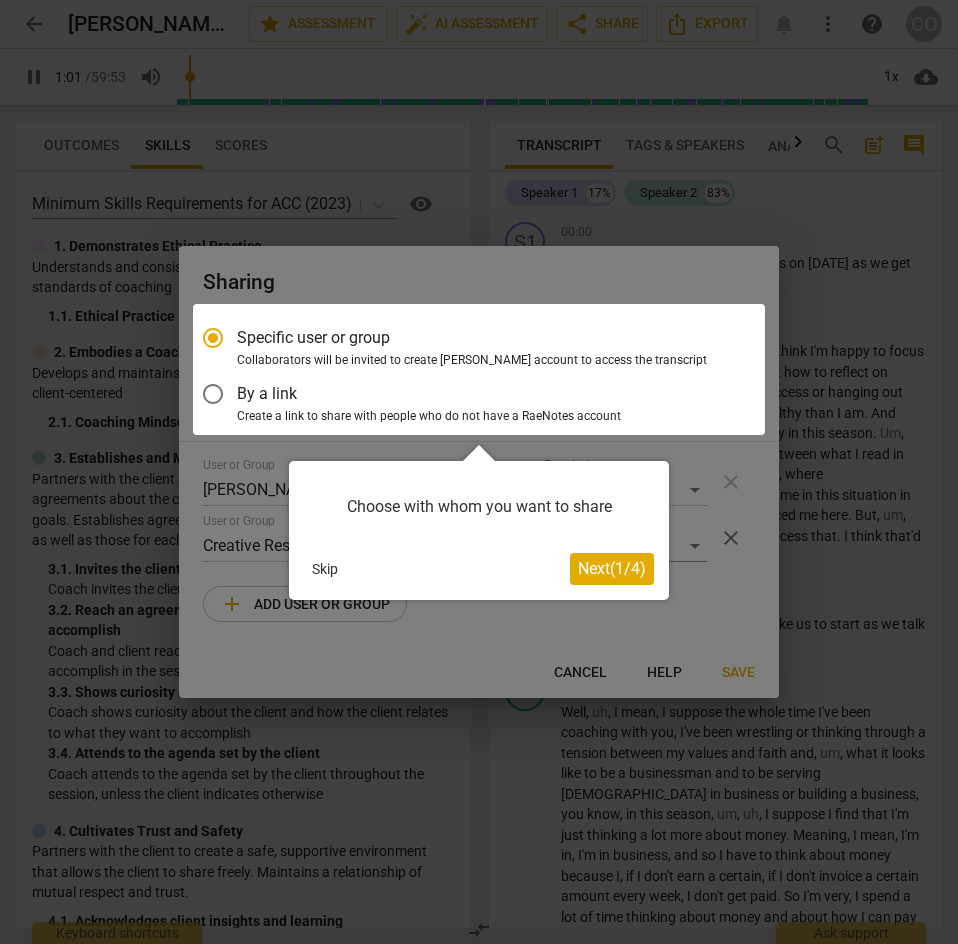 click on "Next  ( 1 / 4 )" at bounding box center (612, 568) 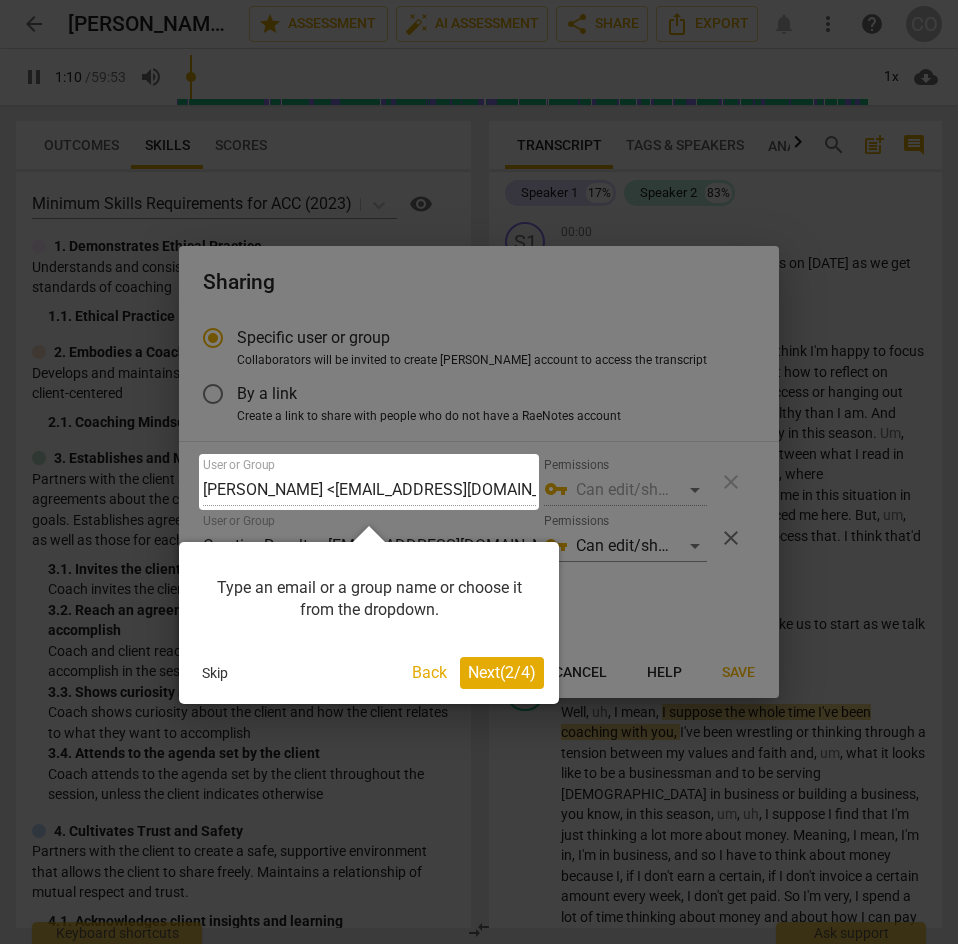 click on "Next  ( 2 / 4 )" at bounding box center [502, 672] 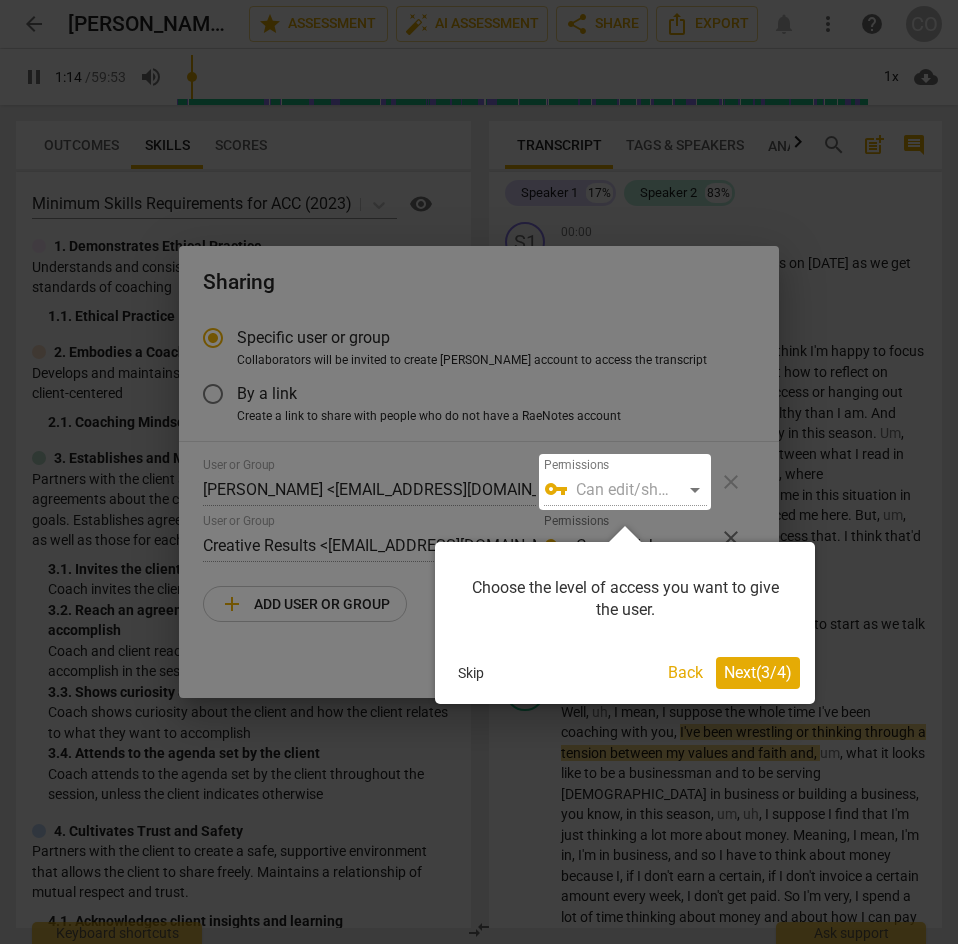 click on "Next  ( 3 / 4 )" at bounding box center [758, 672] 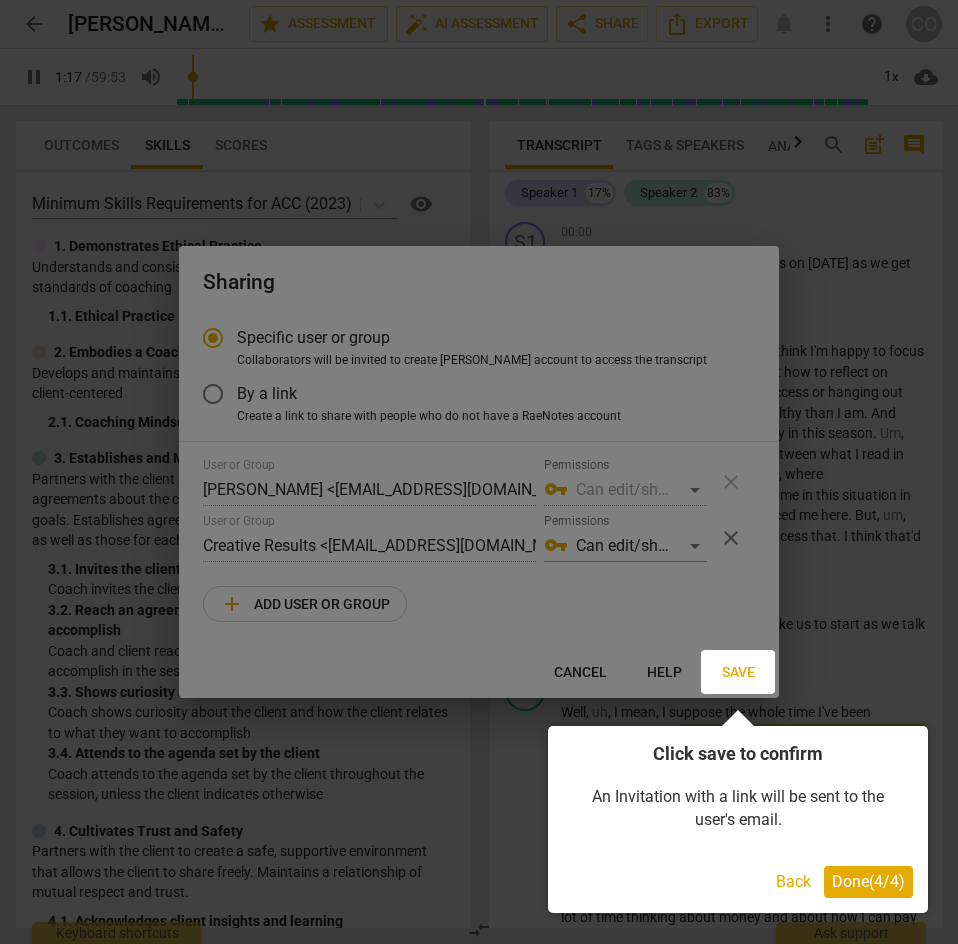 click on "Done  ( 4 / 4 )" at bounding box center [868, 881] 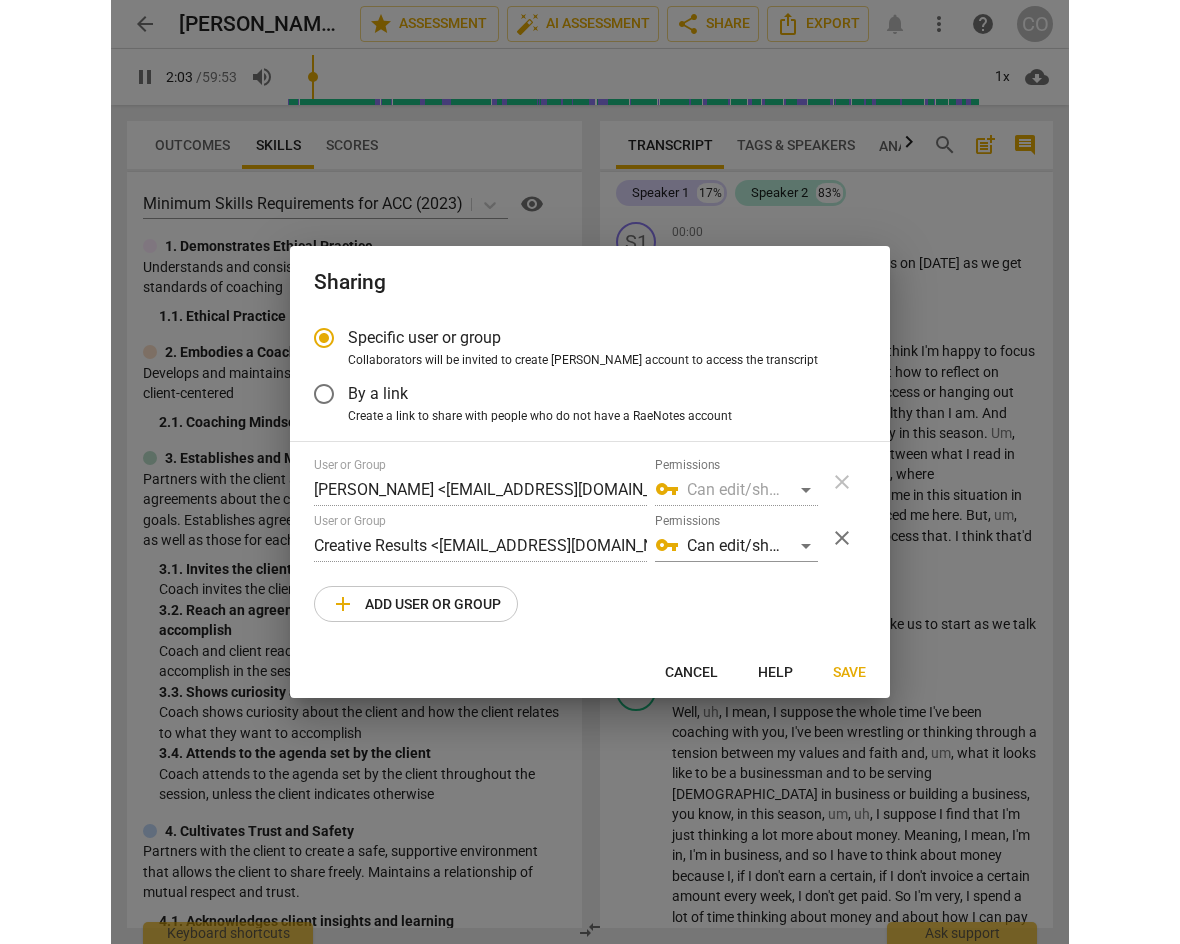 scroll, scrollTop: 714, scrollLeft: 0, axis: vertical 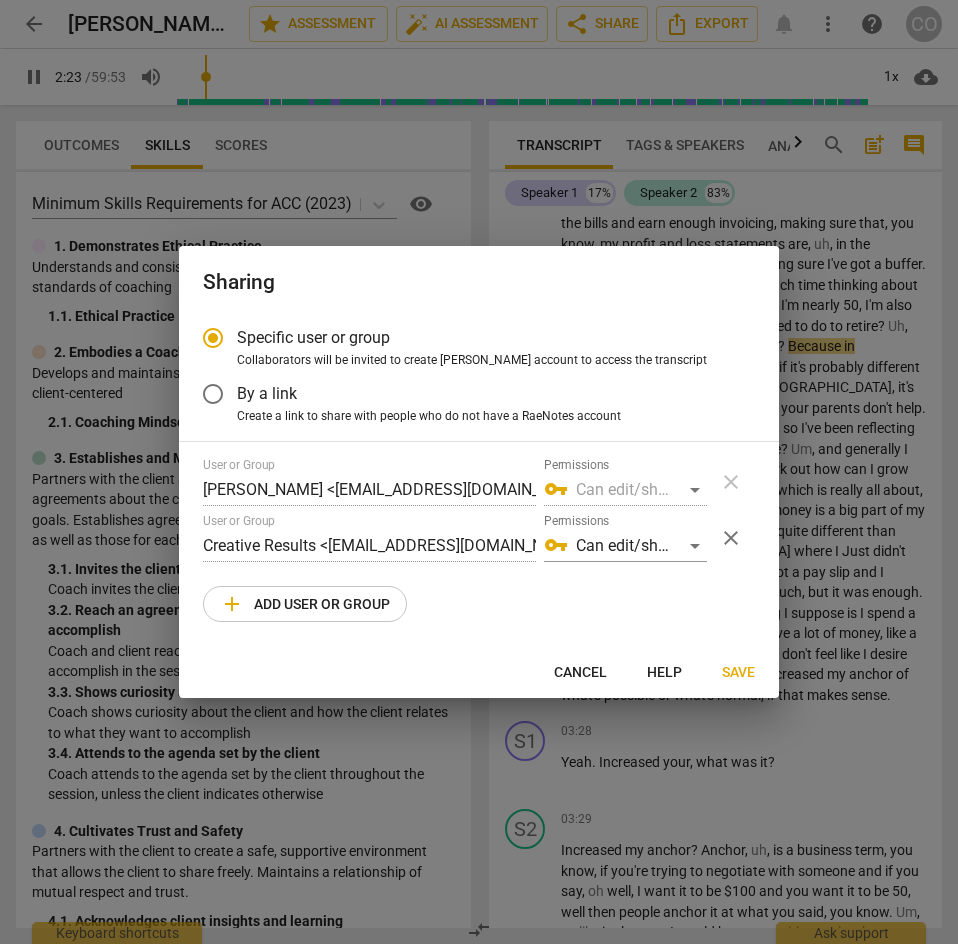 click on "vpn_key Can edit/share" at bounding box center [625, 490] 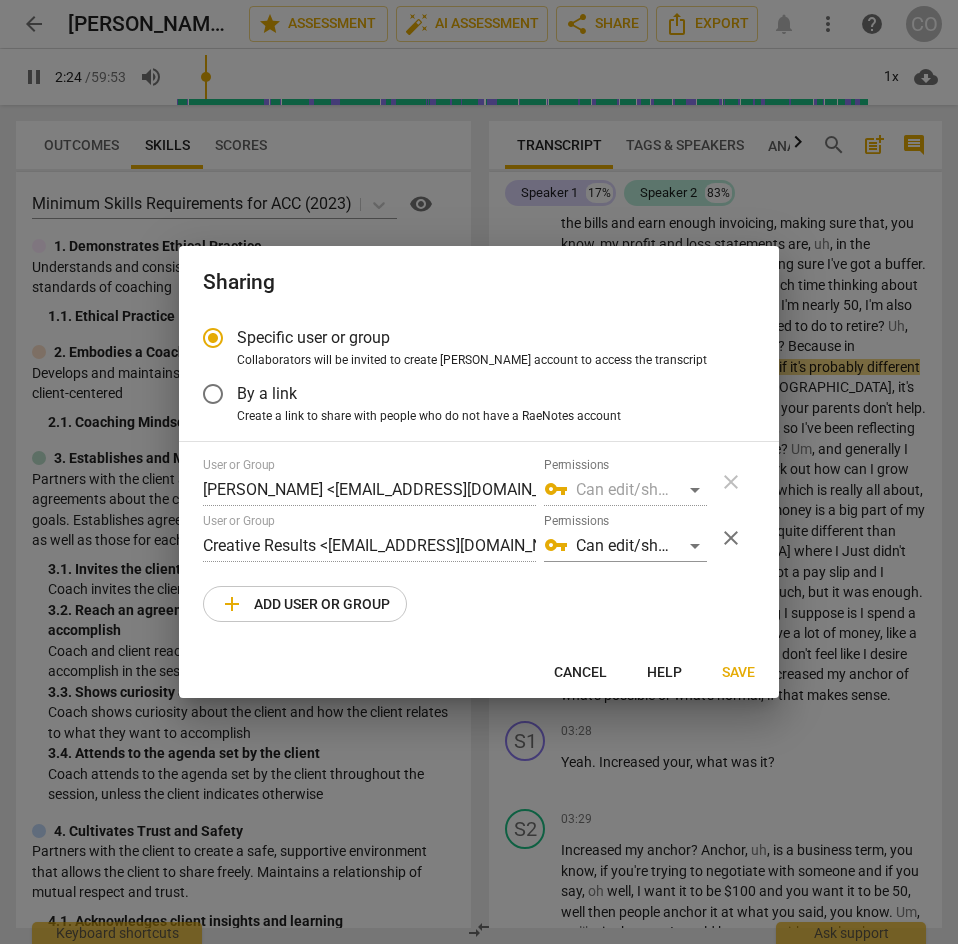 click on "vpn_key Can edit/share" at bounding box center (625, 490) 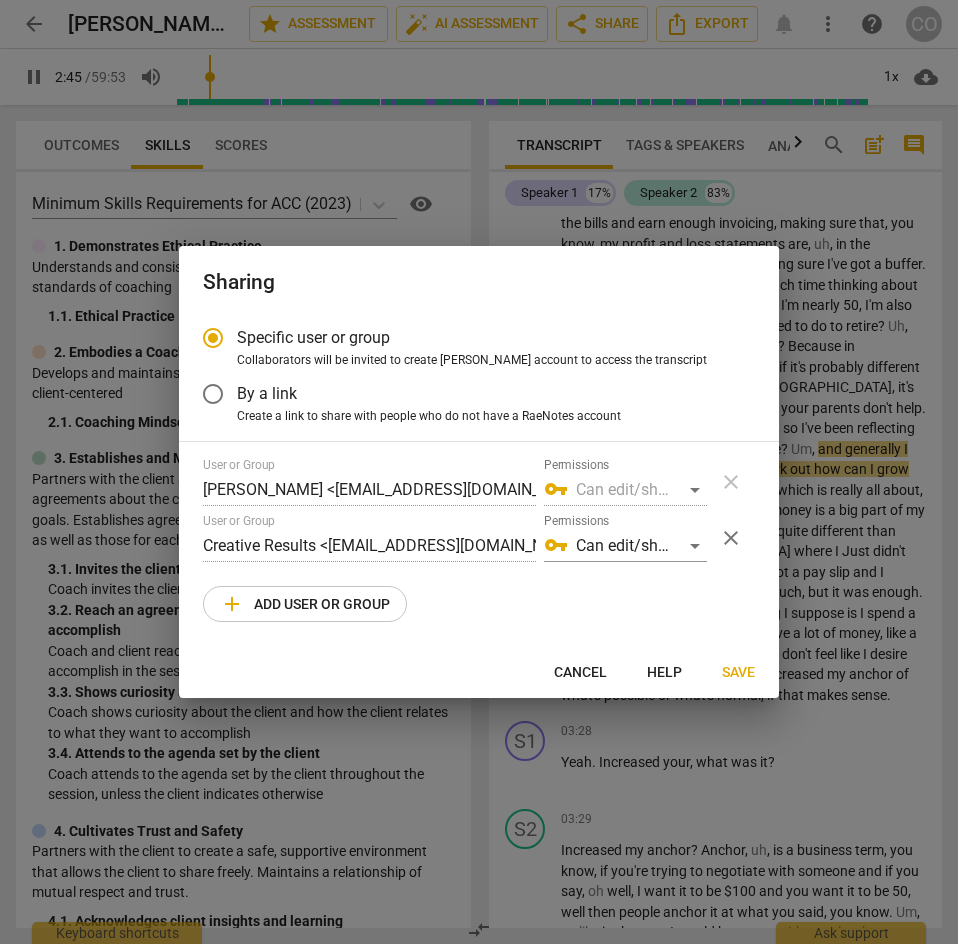 type on "165" 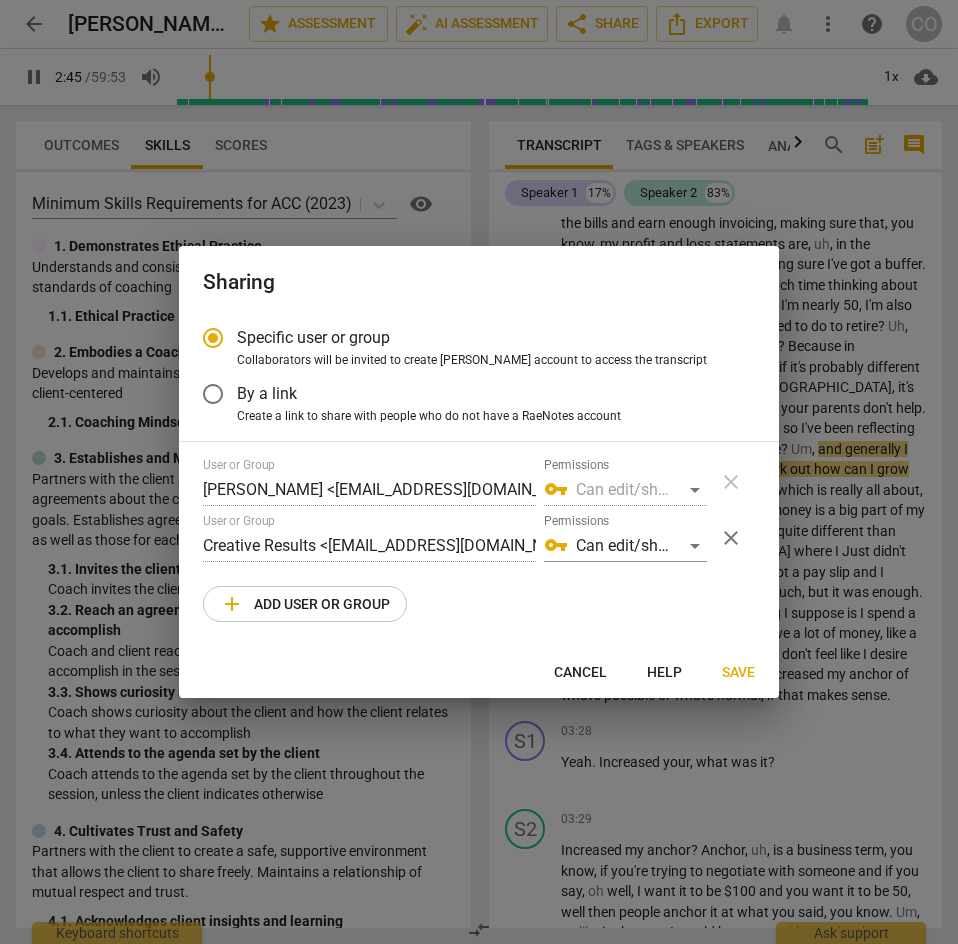 click on "Save" at bounding box center [738, 673] 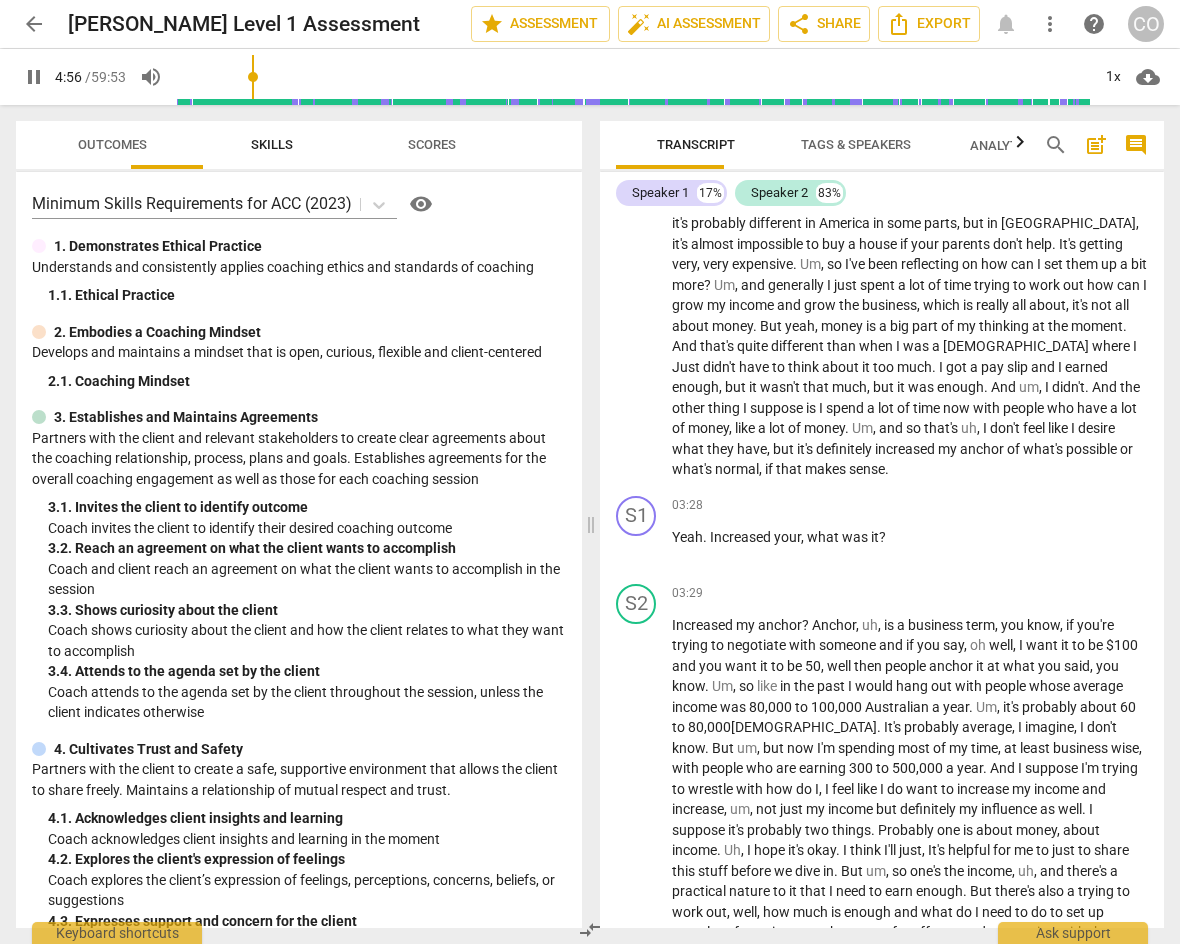scroll, scrollTop: 1106, scrollLeft: 0, axis: vertical 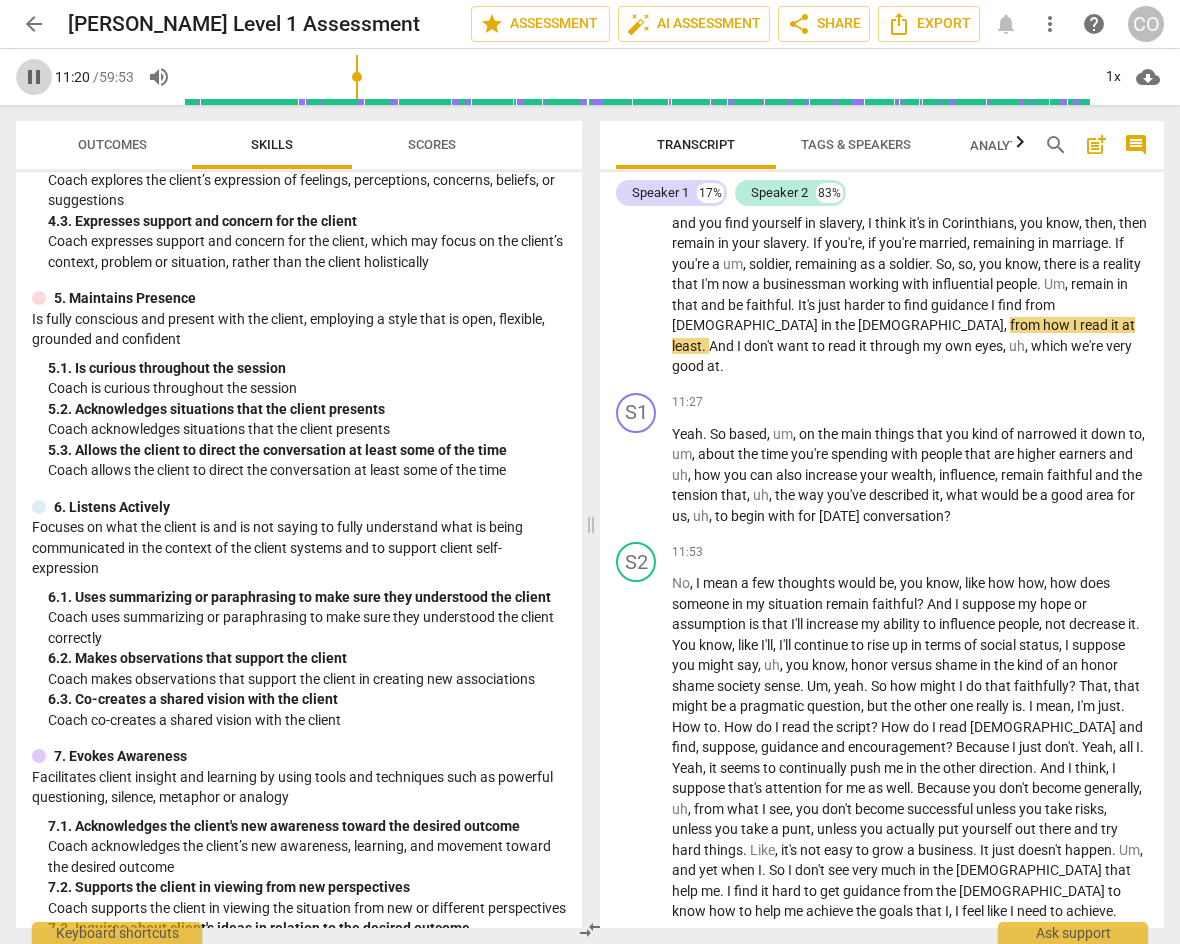 click on "pause" at bounding box center [34, 77] 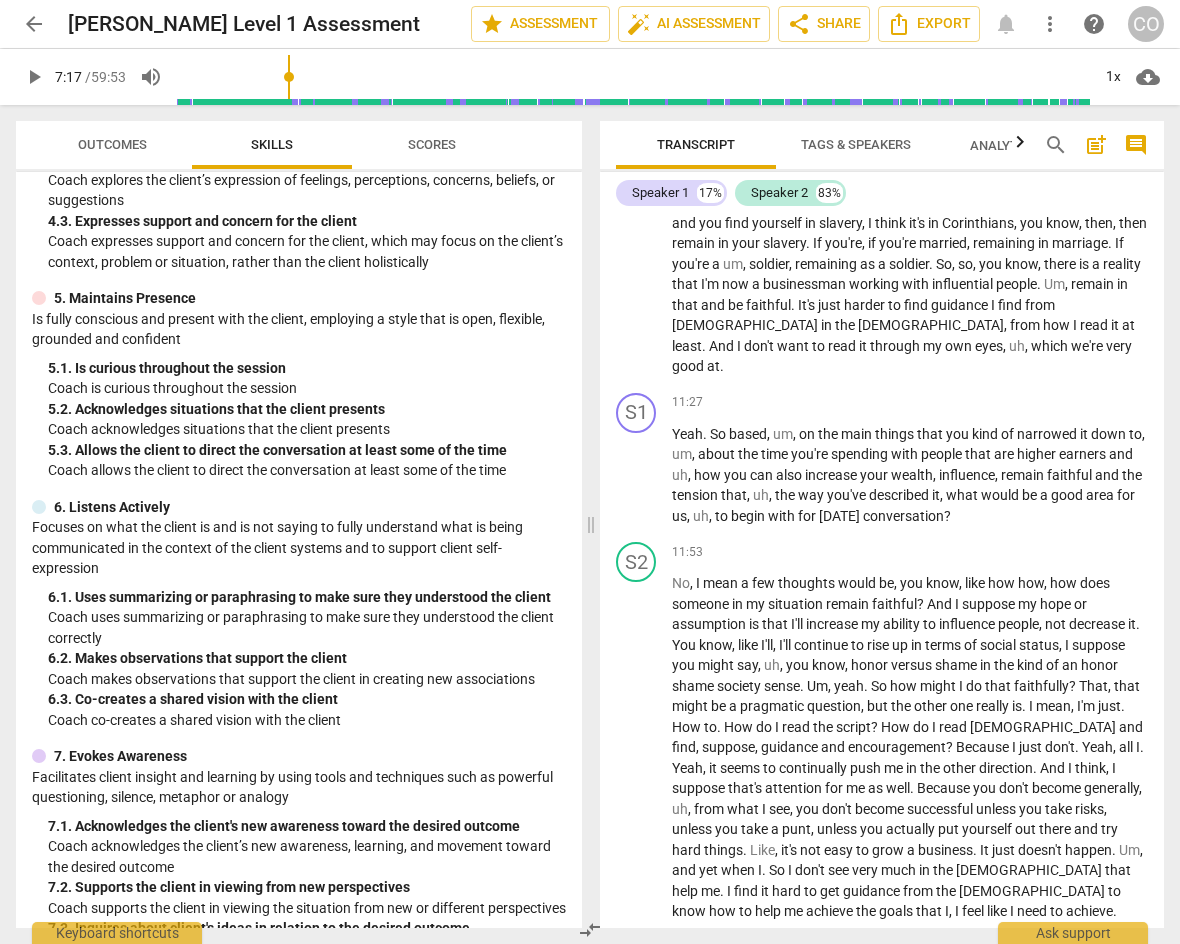 scroll, scrollTop: 2601, scrollLeft: 0, axis: vertical 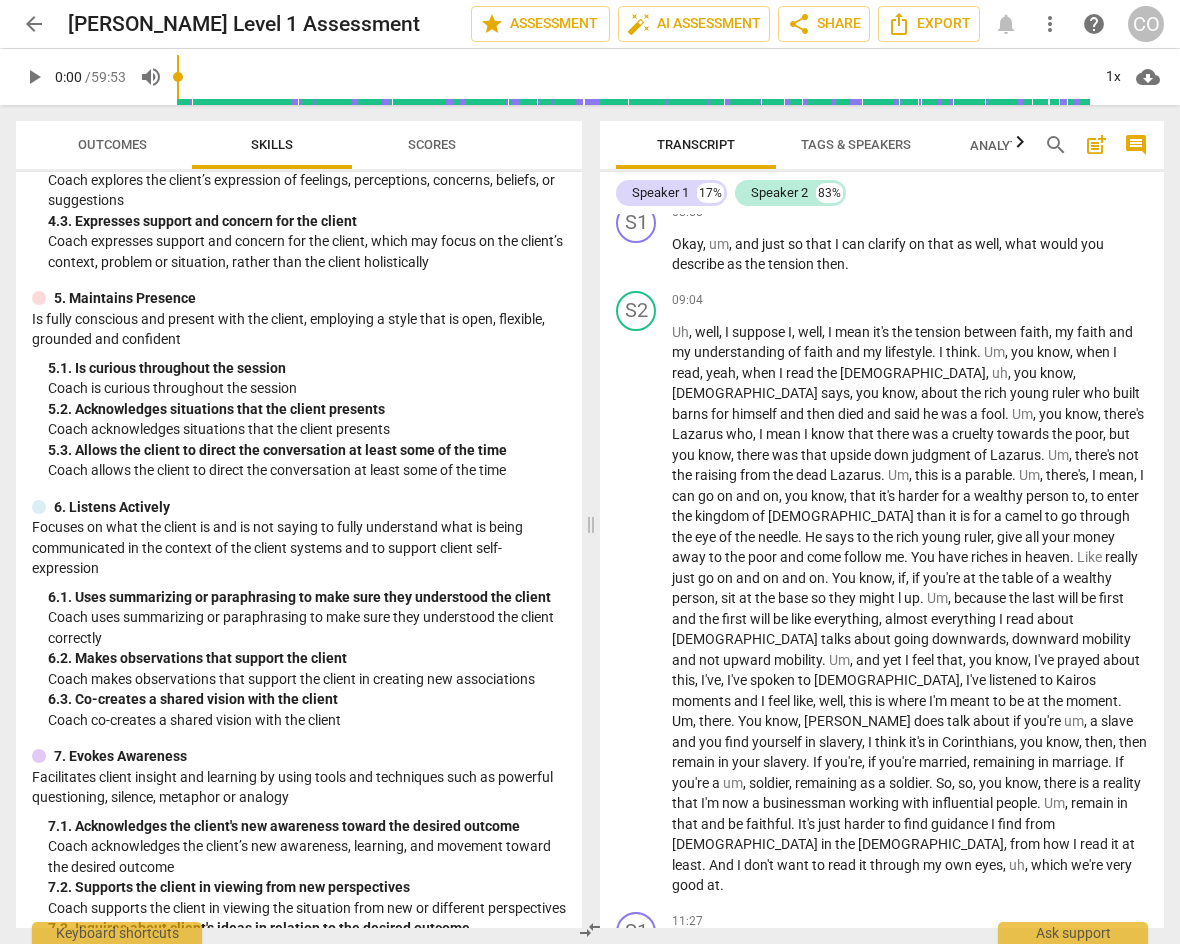 drag, startPoint x: 360, startPoint y: 75, endPoint x: 176, endPoint y: 88, distance: 184.45866 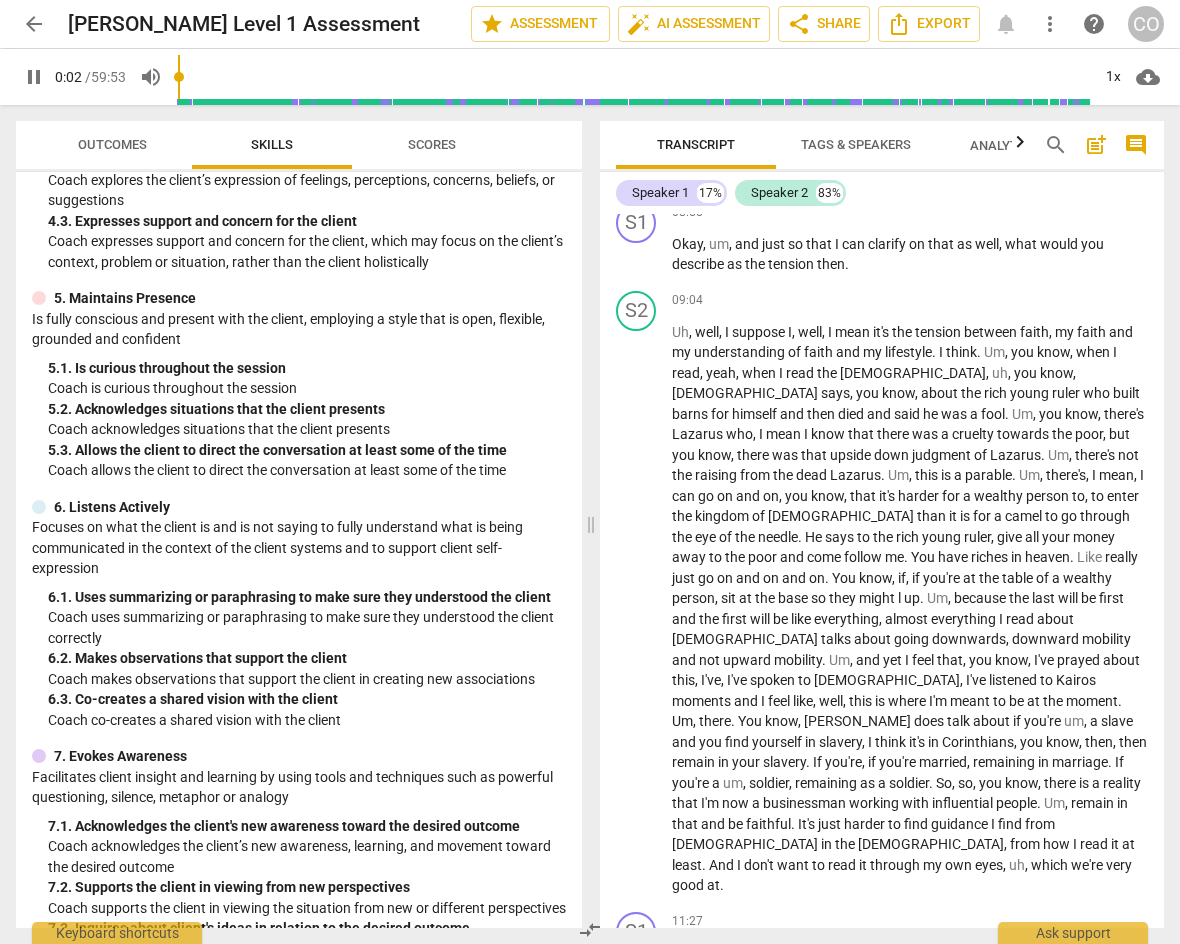 click on "pause" at bounding box center (34, 77) 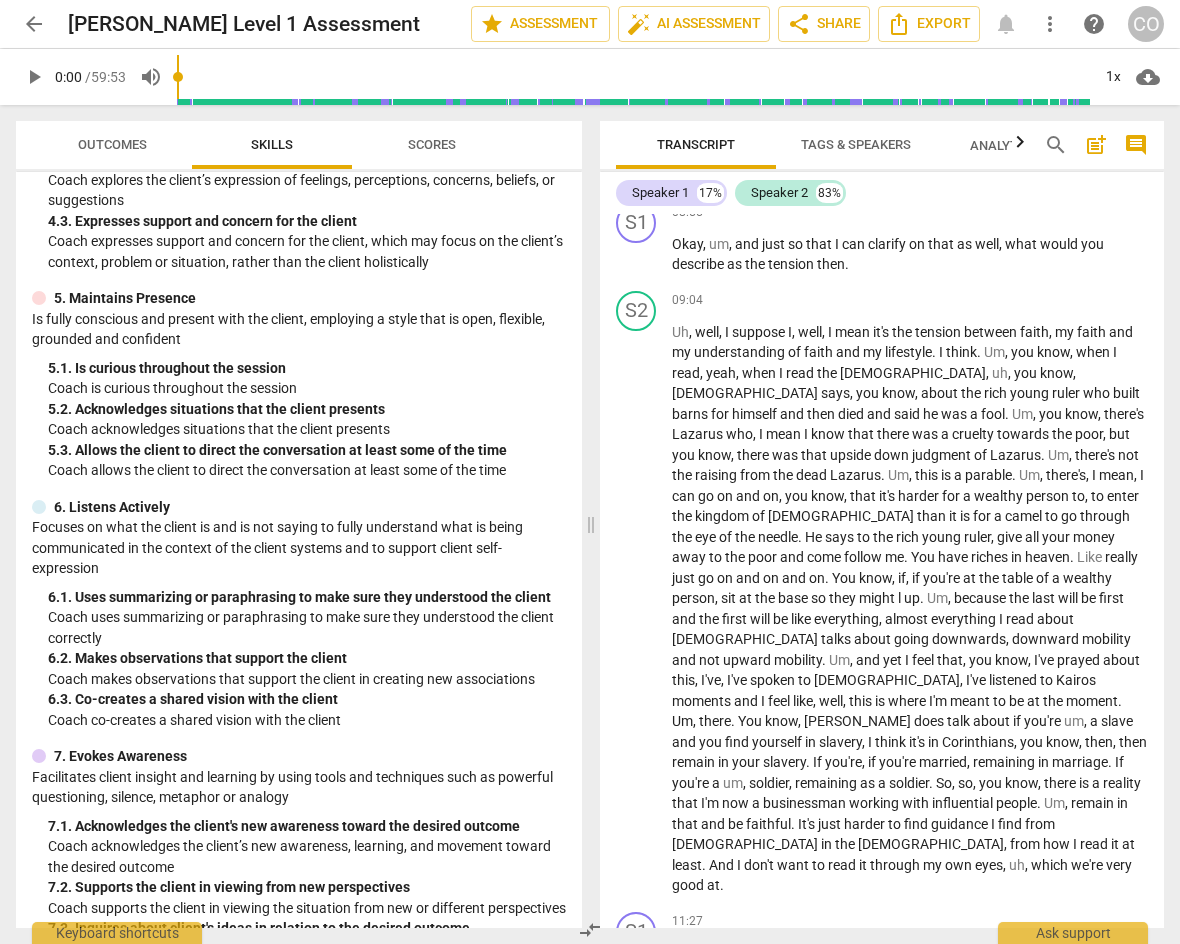 drag, startPoint x: 185, startPoint y: 75, endPoint x: 164, endPoint y: 78, distance: 21.213203 